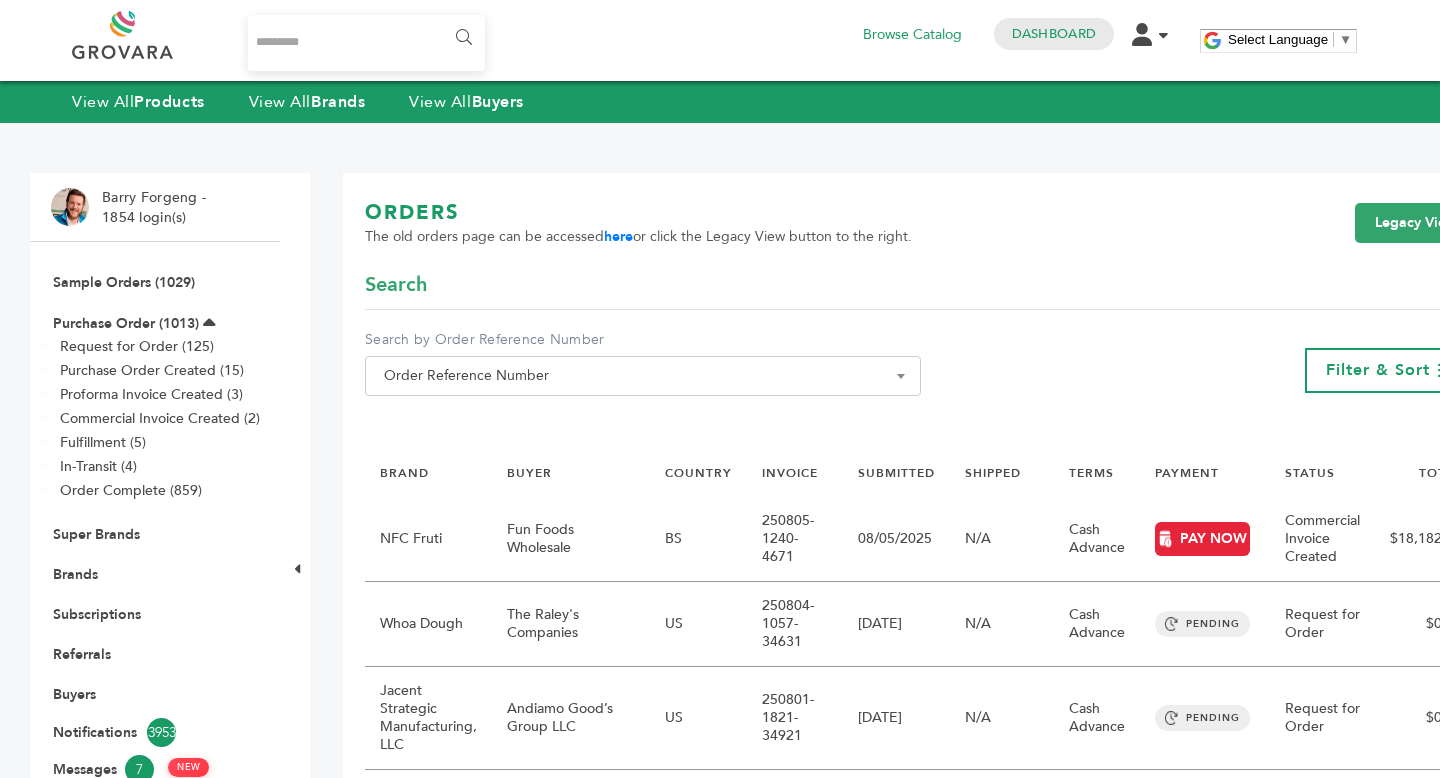 scroll, scrollTop: 0, scrollLeft: 0, axis: both 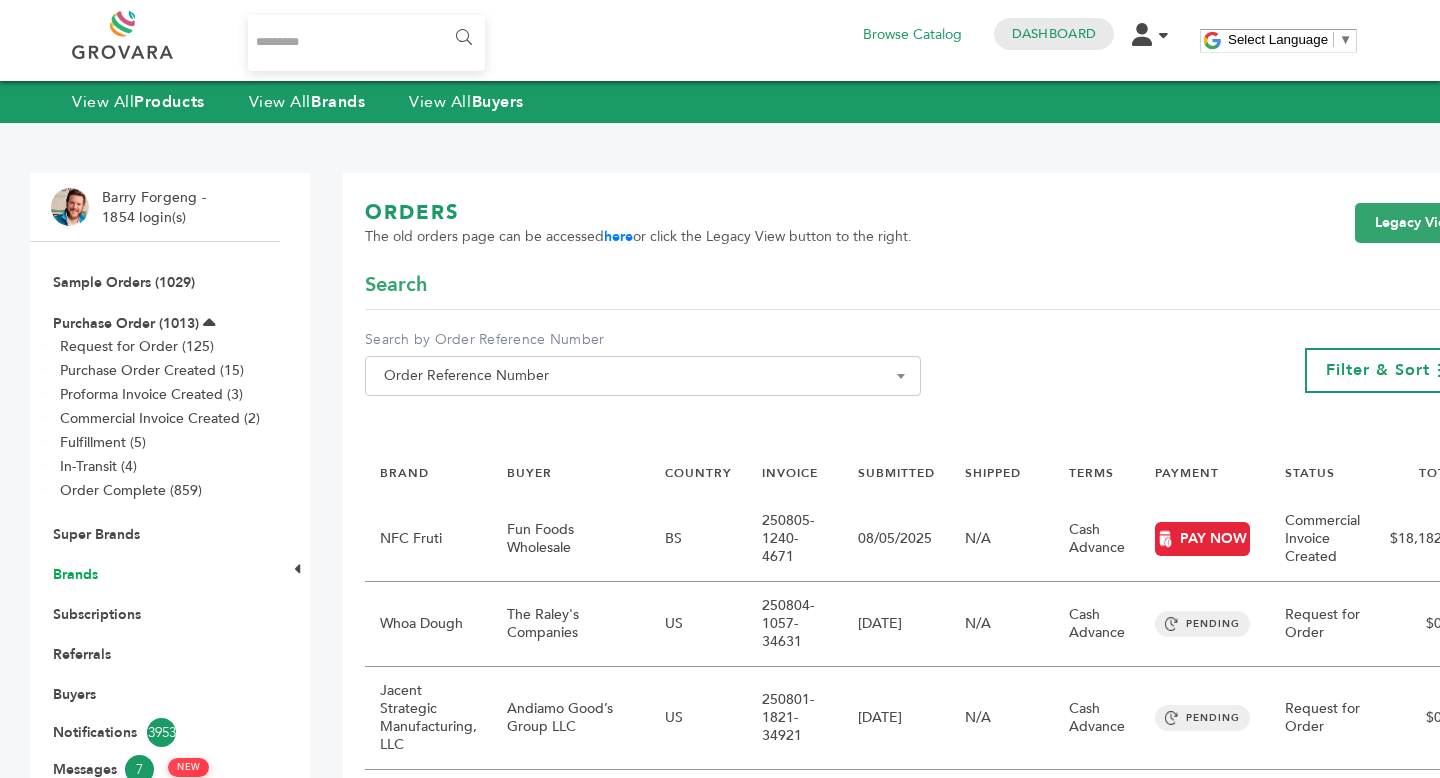 click on "Brands" at bounding box center (75, 574) 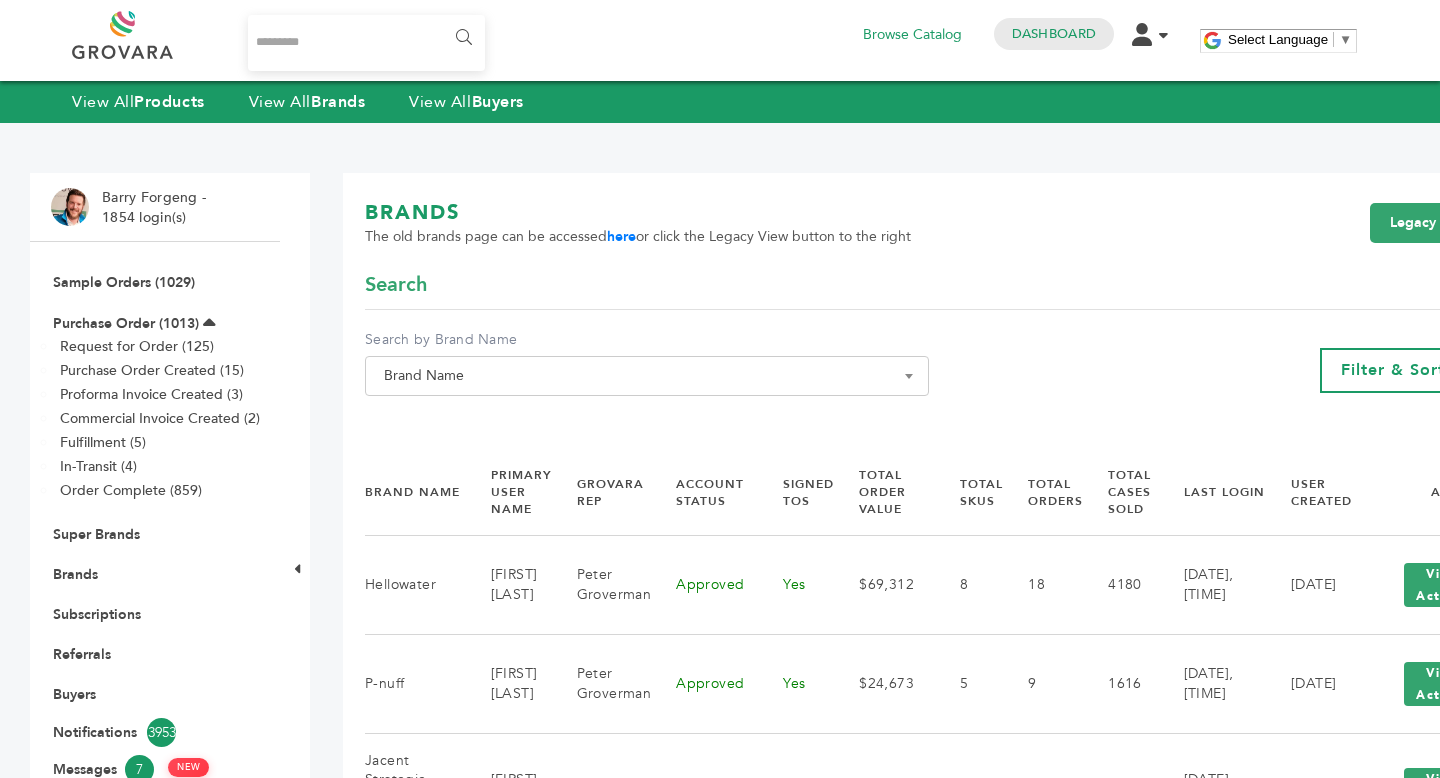 scroll, scrollTop: 0, scrollLeft: 0, axis: both 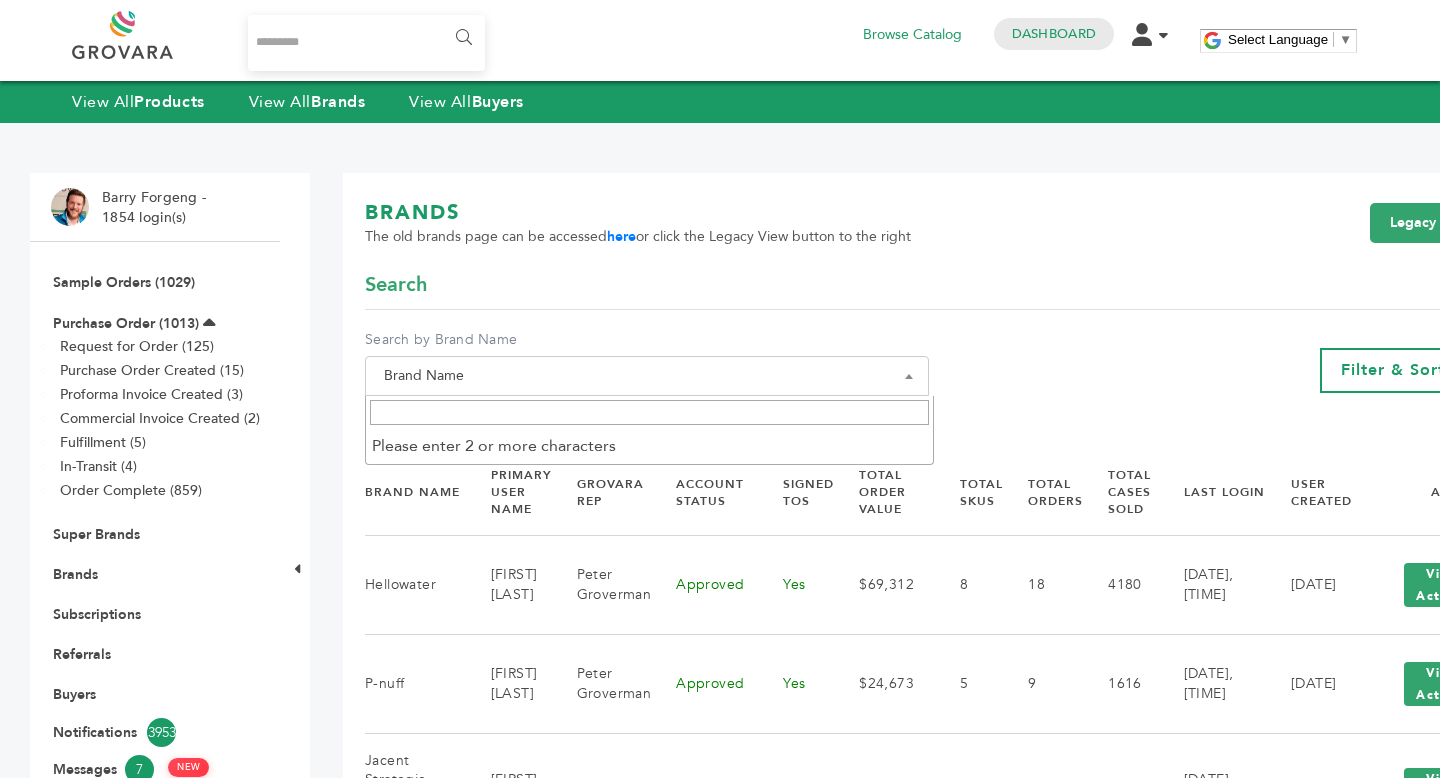click at bounding box center (649, 412) 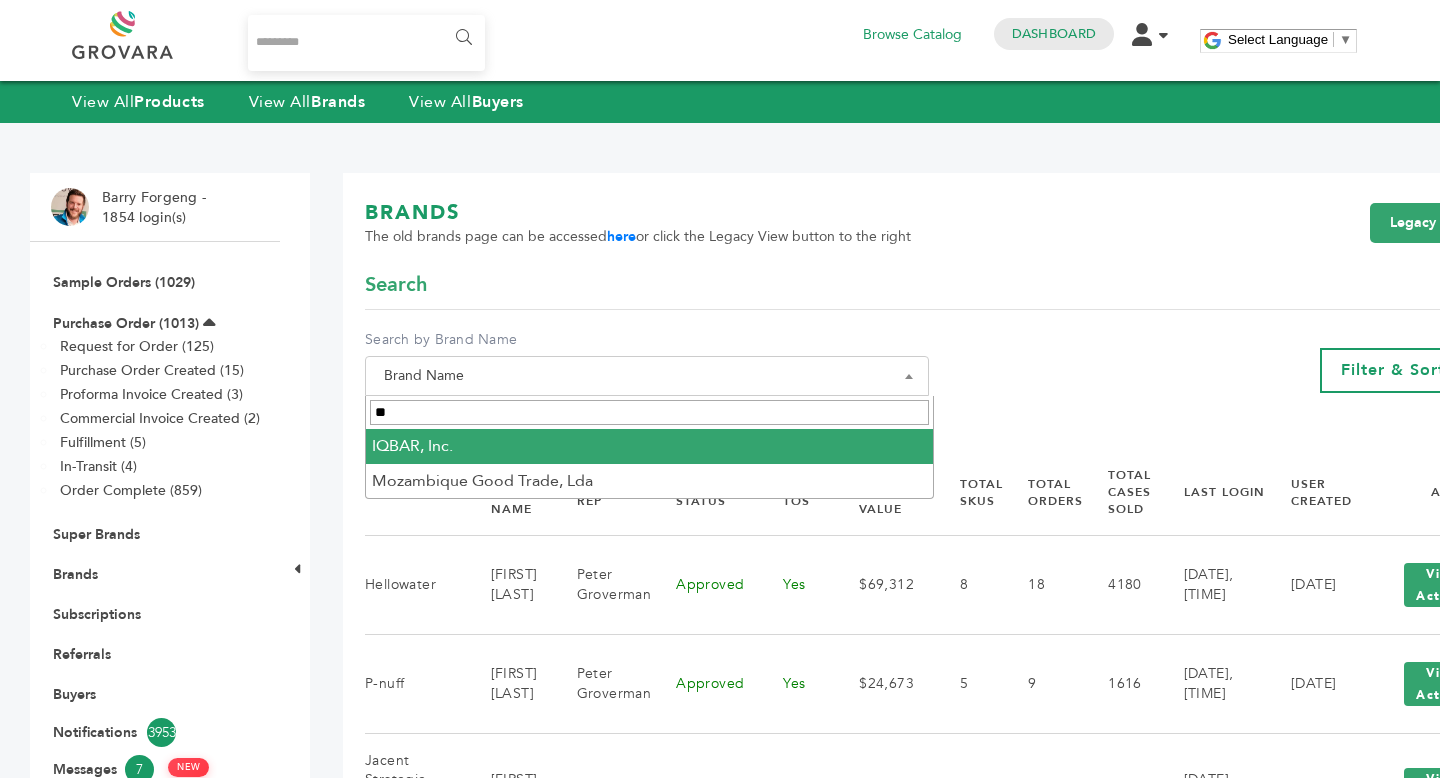 type on "**" 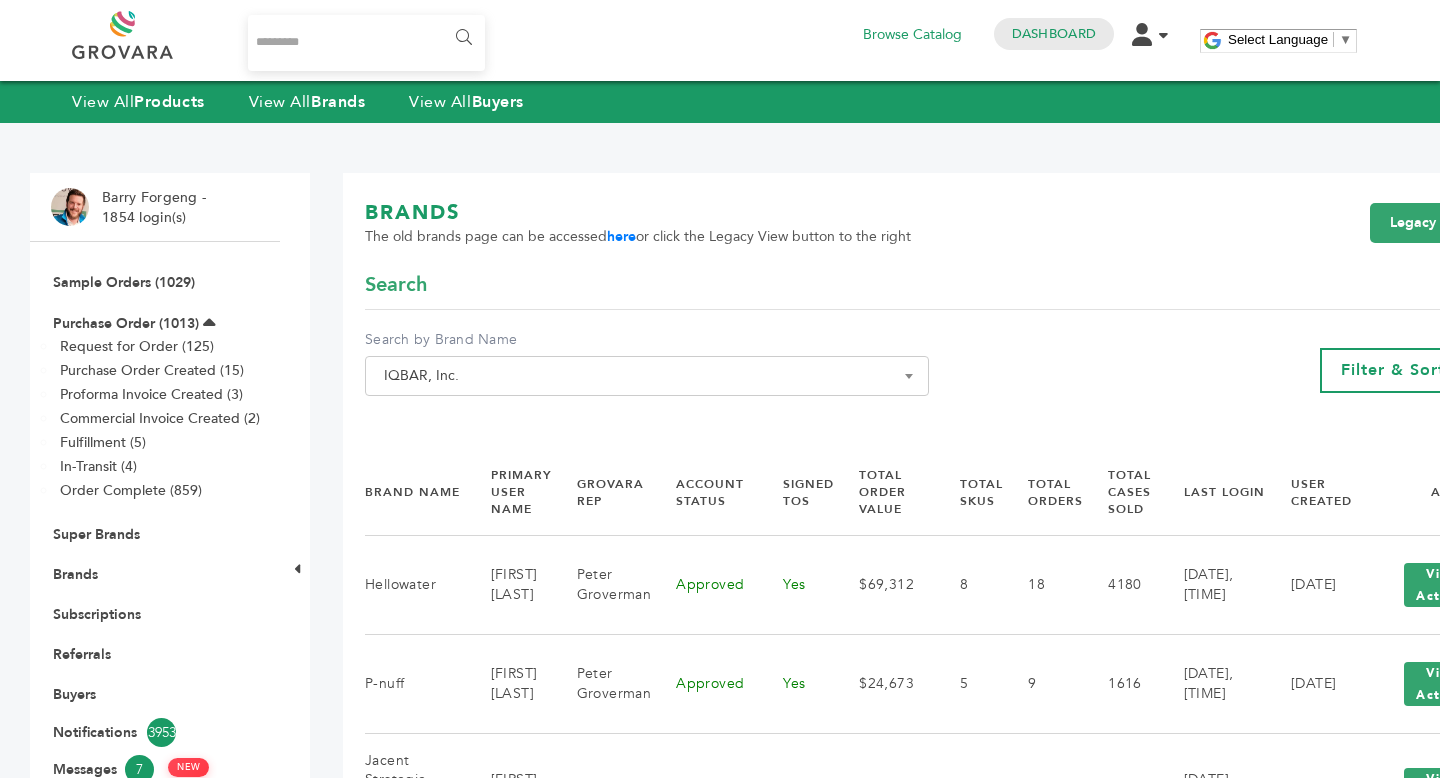 select on "**********" 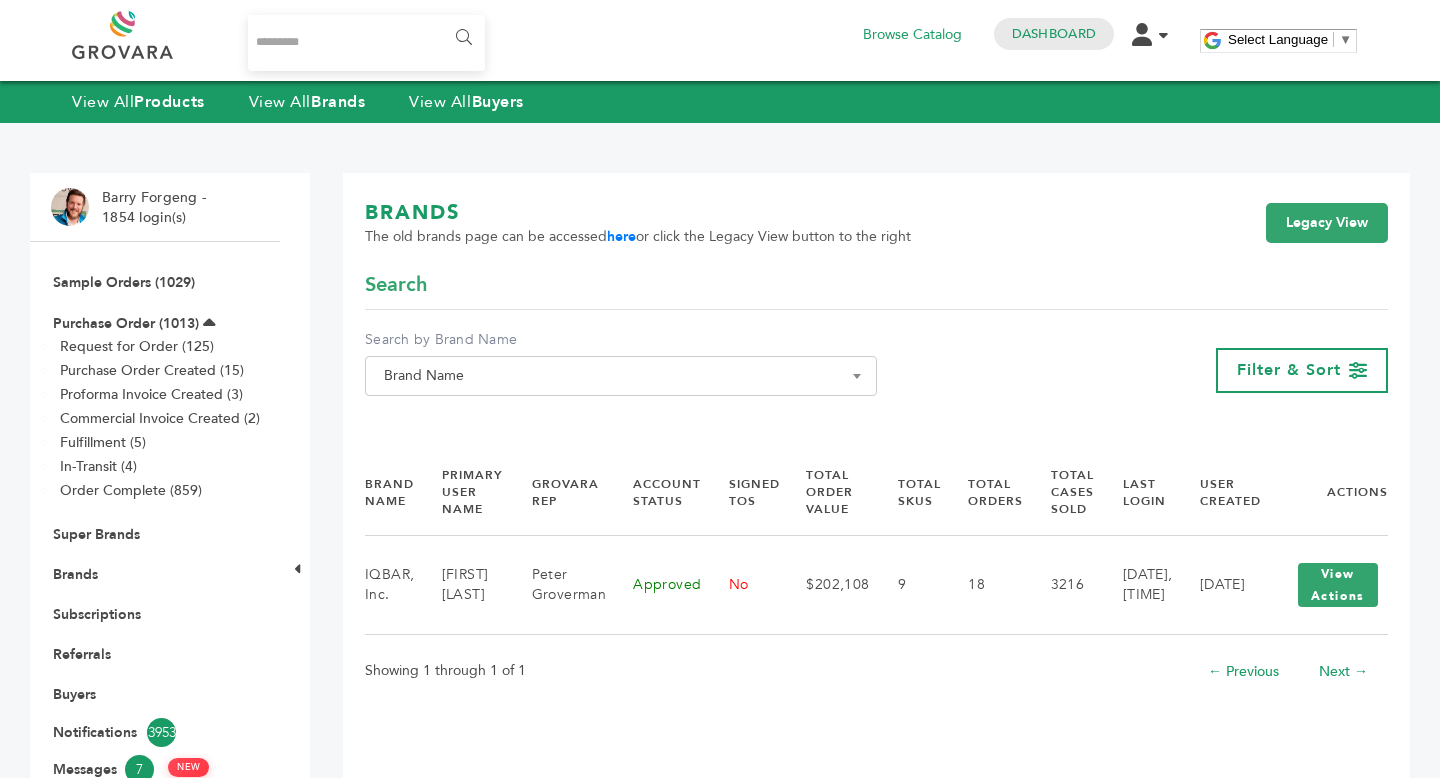 scroll, scrollTop: 0, scrollLeft: 0, axis: both 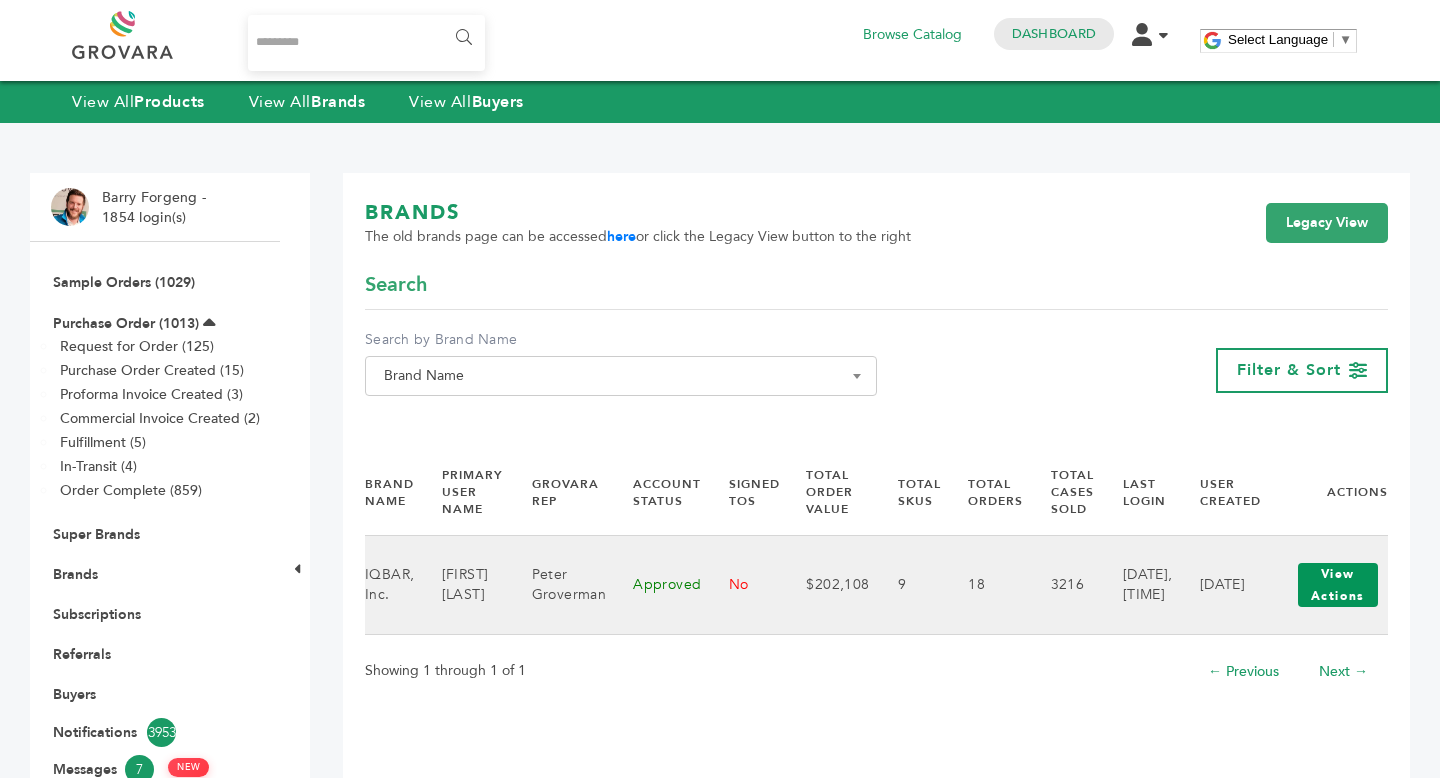 click on "View Actions" at bounding box center (1338, 585) 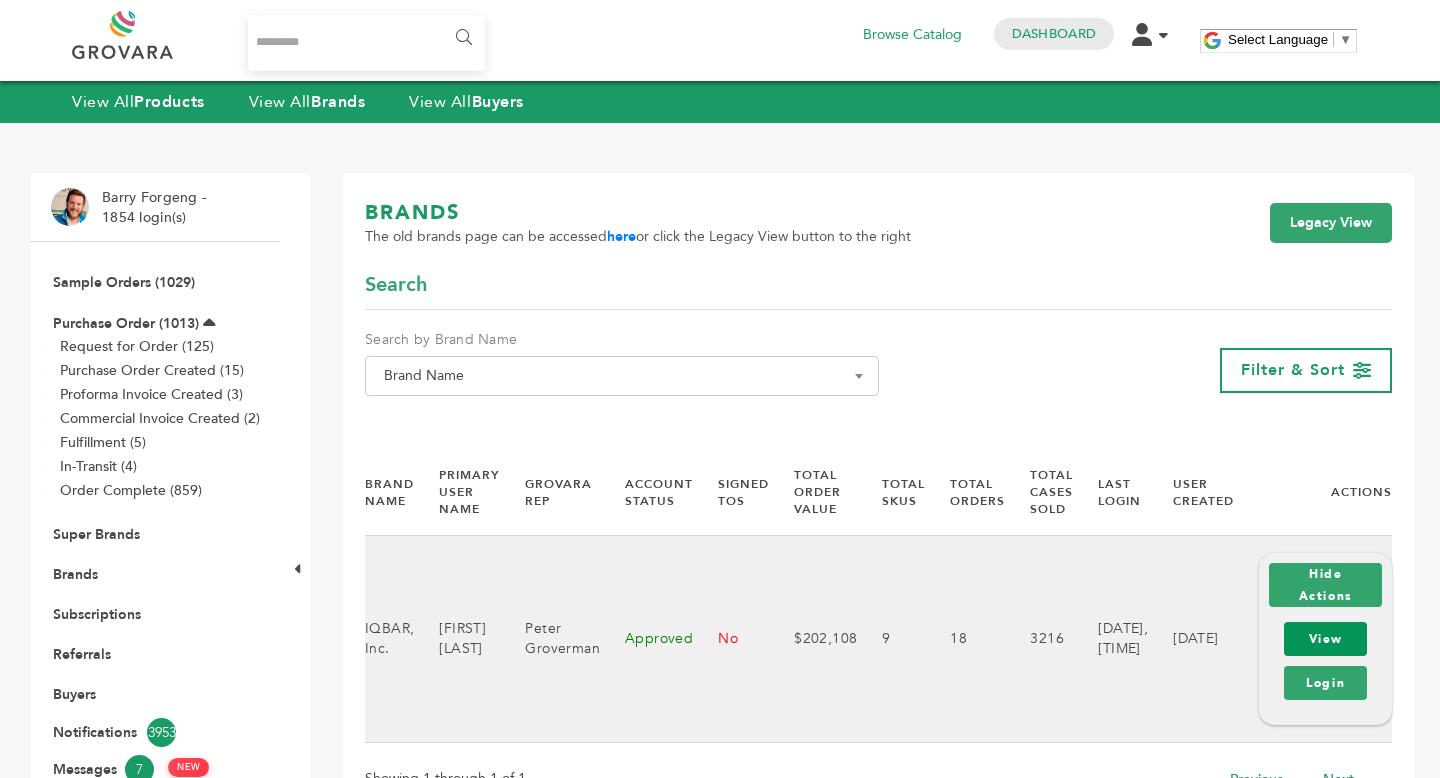 click on "View" at bounding box center (1325, 639) 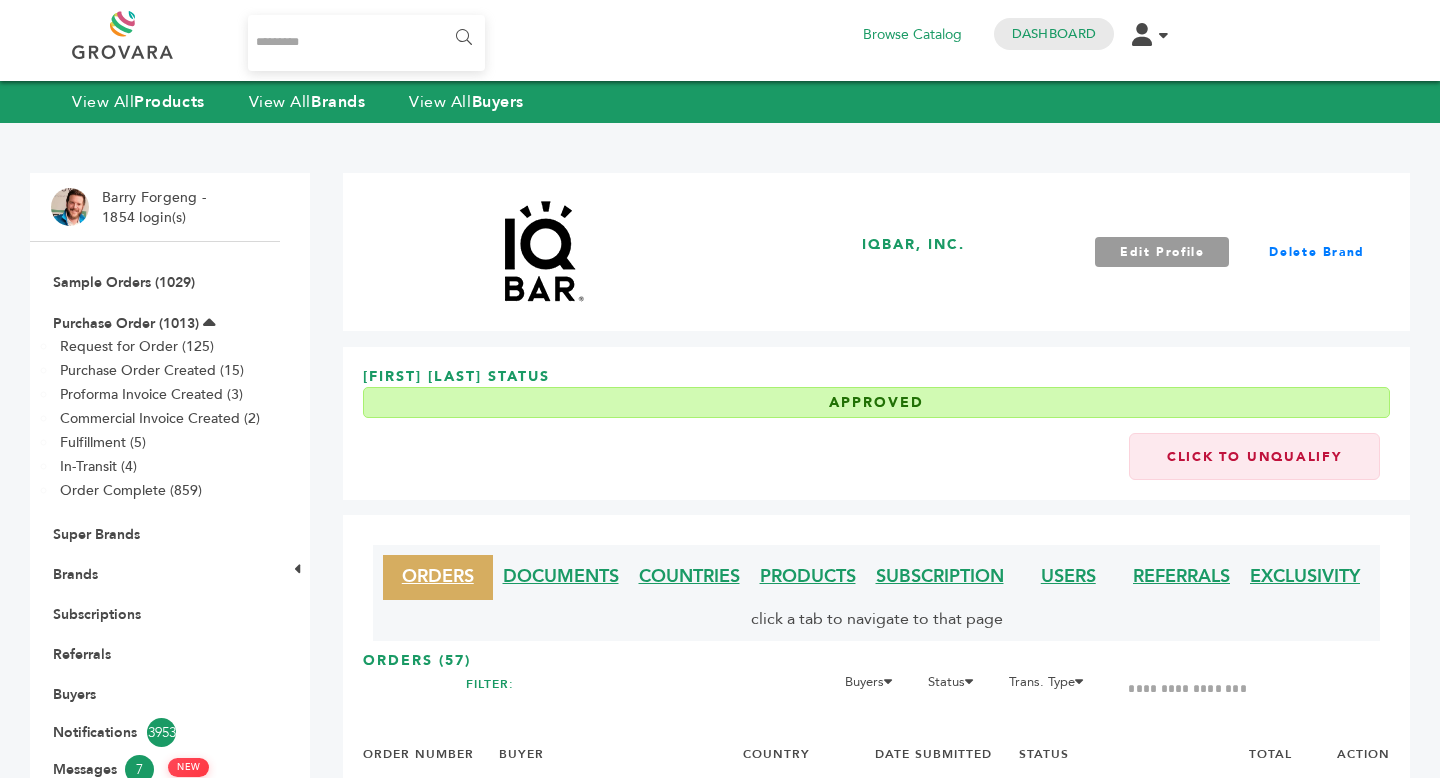 scroll, scrollTop: 0, scrollLeft: 0, axis: both 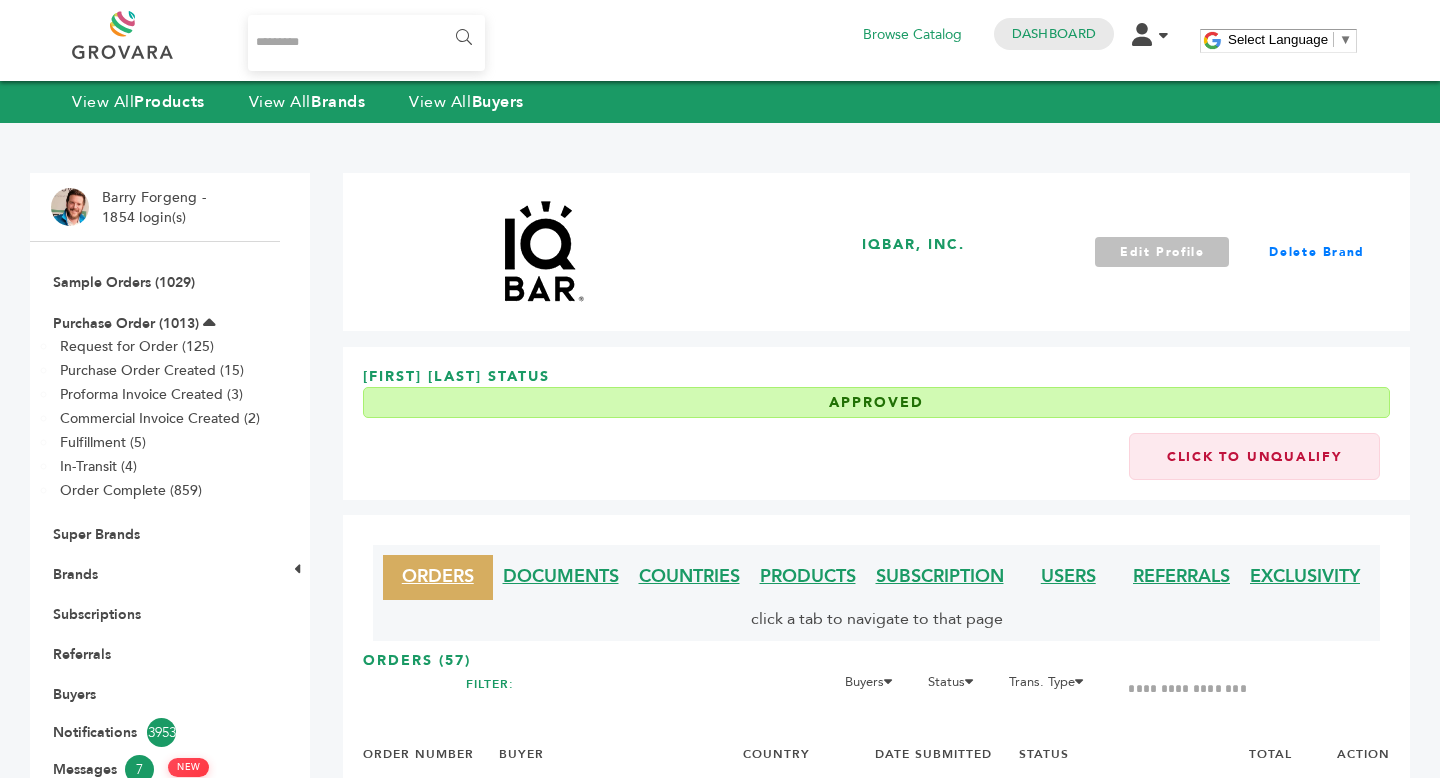 click on "Edit Profile" at bounding box center (1162, 252) 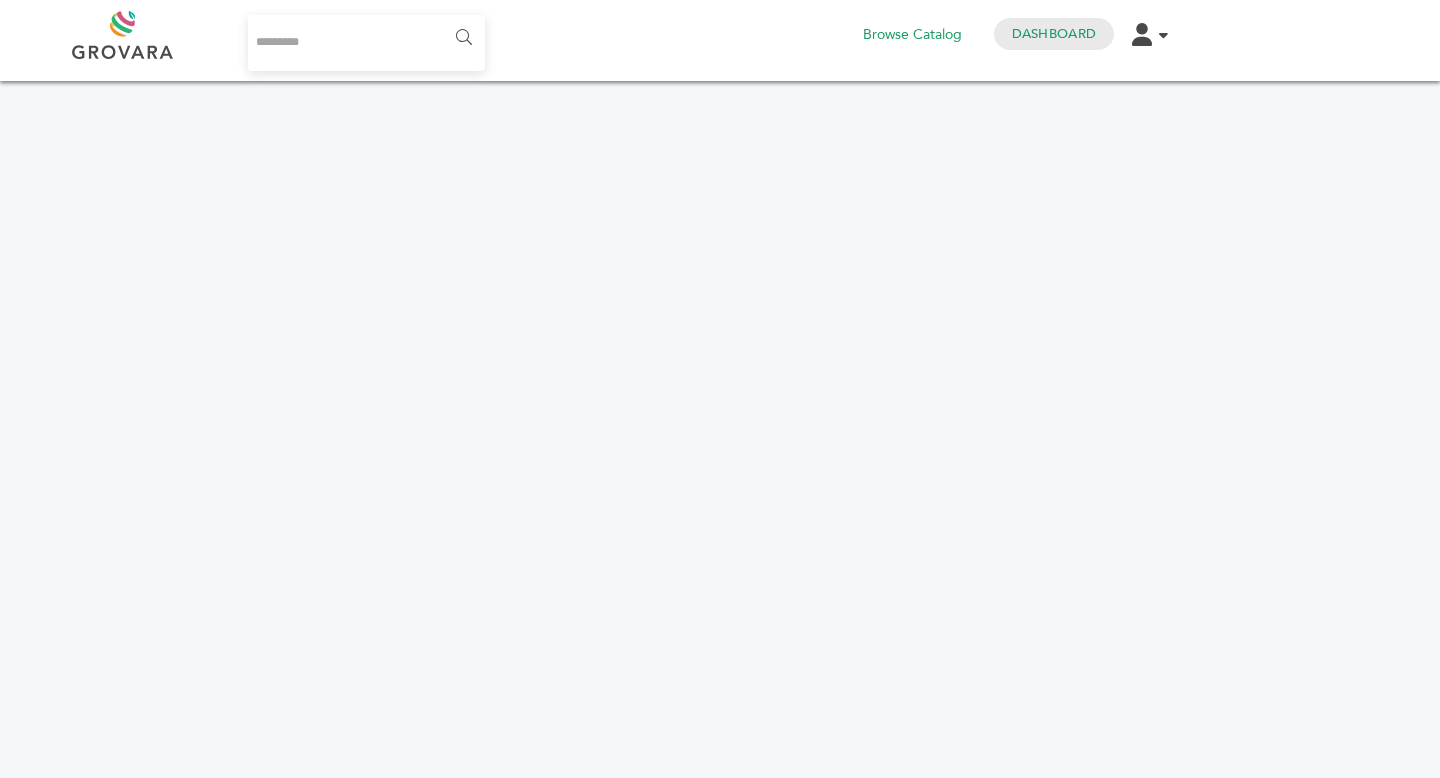 scroll, scrollTop: 0, scrollLeft: 0, axis: both 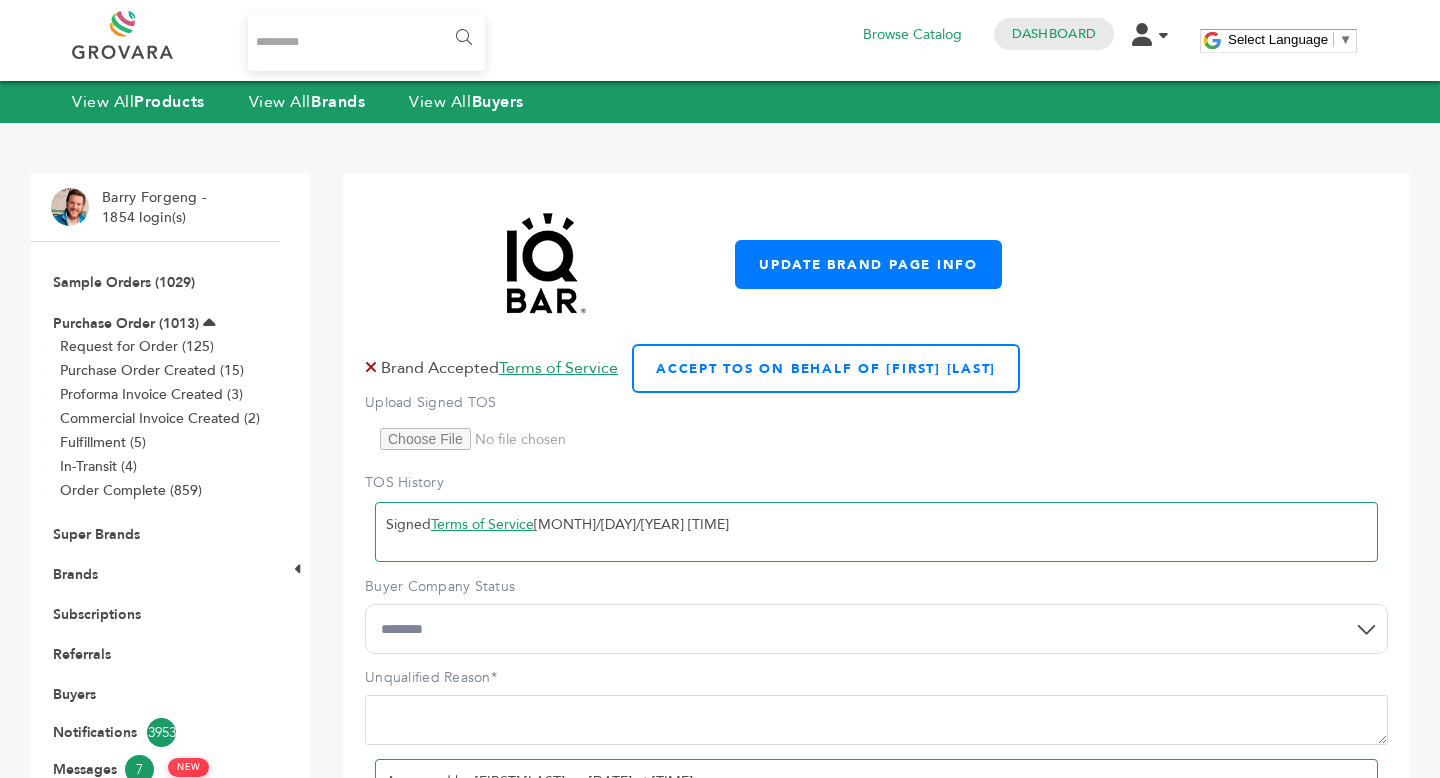 click at bounding box center (366, 43) 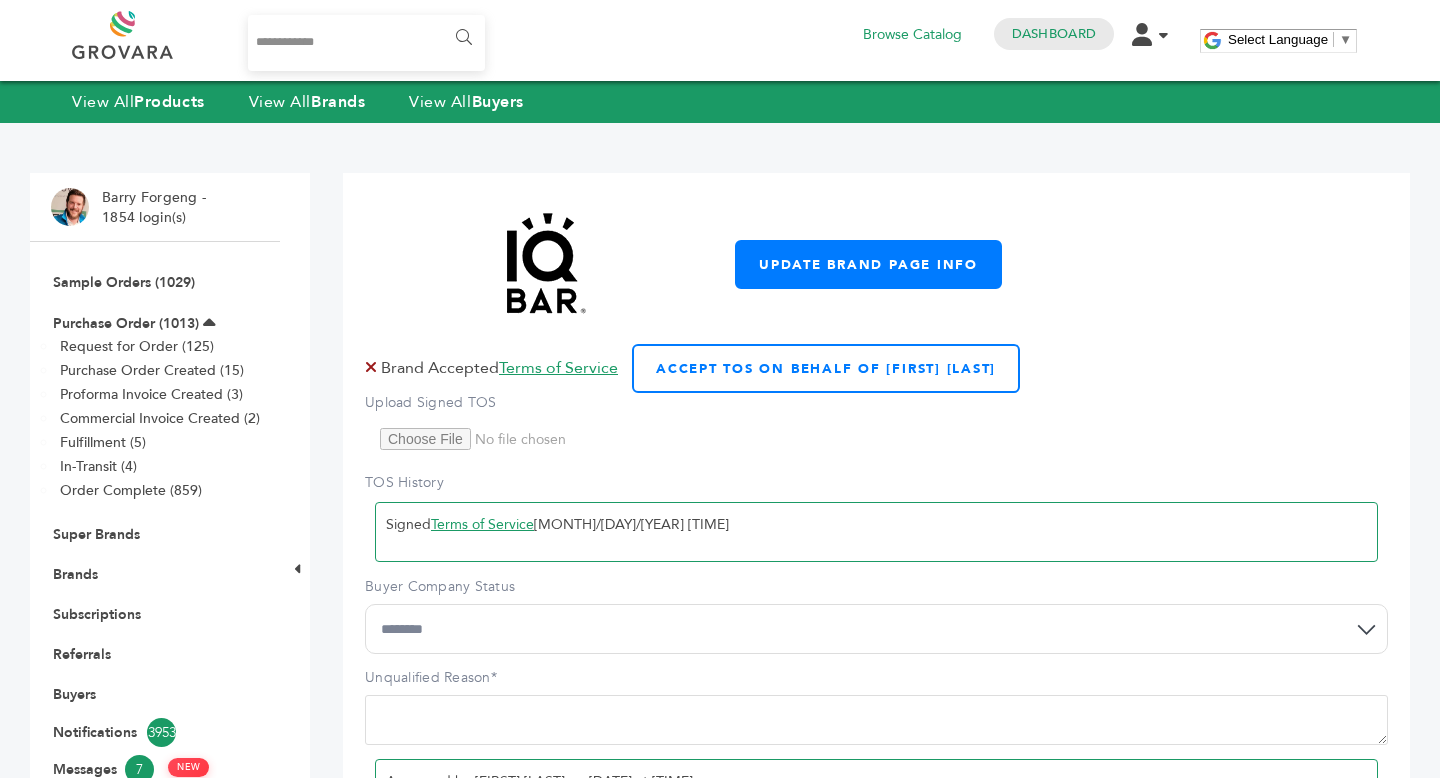 type on "**********" 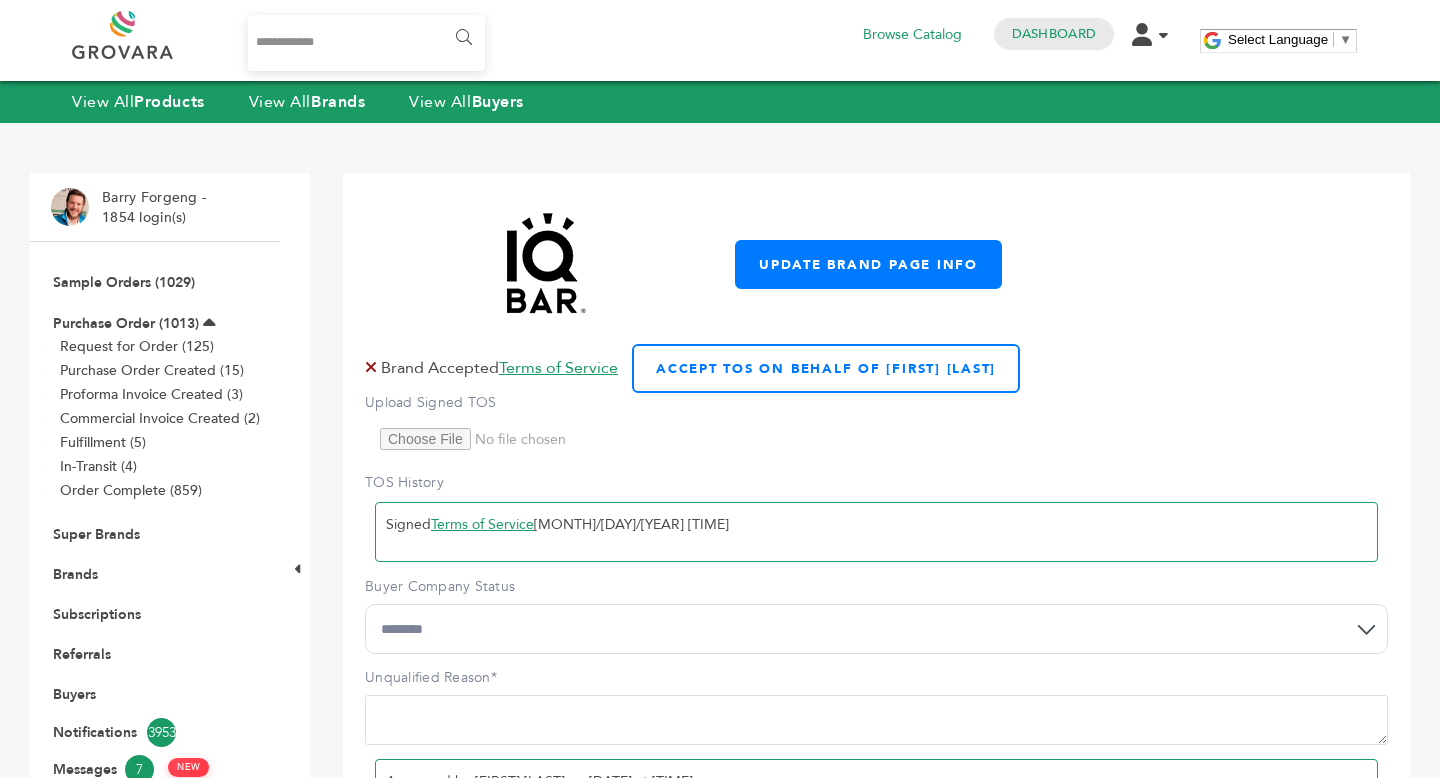 click on "******" at bounding box center (462, 38) 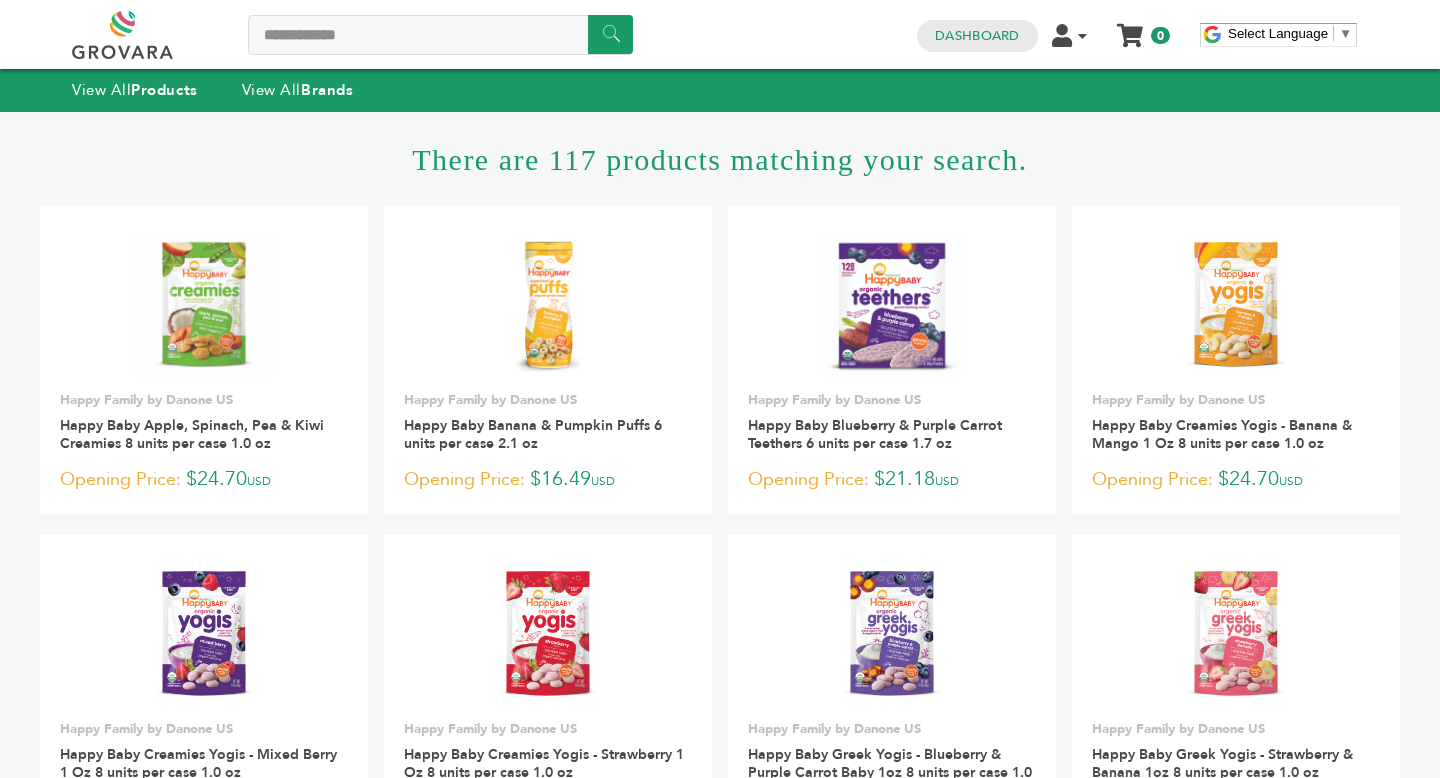 scroll, scrollTop: 0, scrollLeft: 0, axis: both 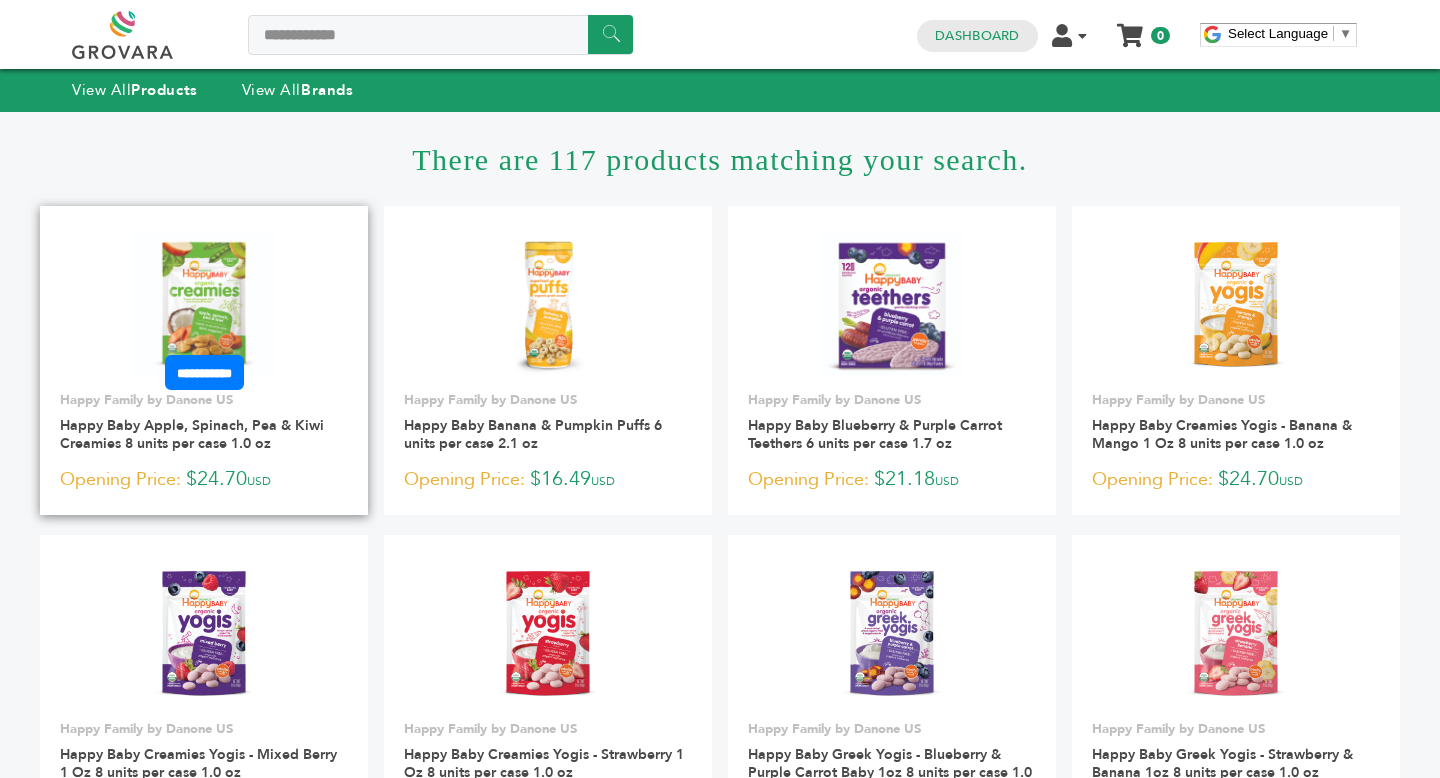 click at bounding box center [204, 305] 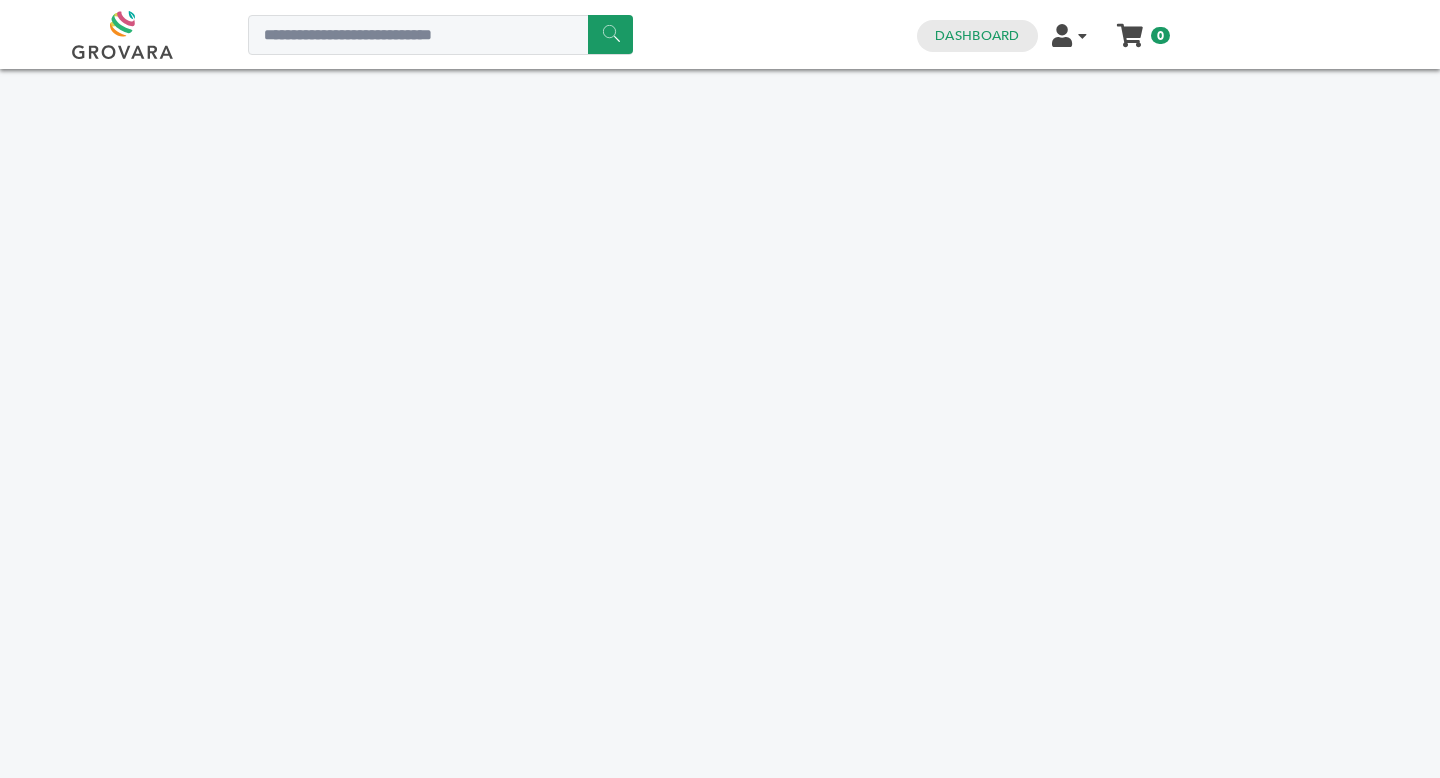 scroll, scrollTop: 0, scrollLeft: 0, axis: both 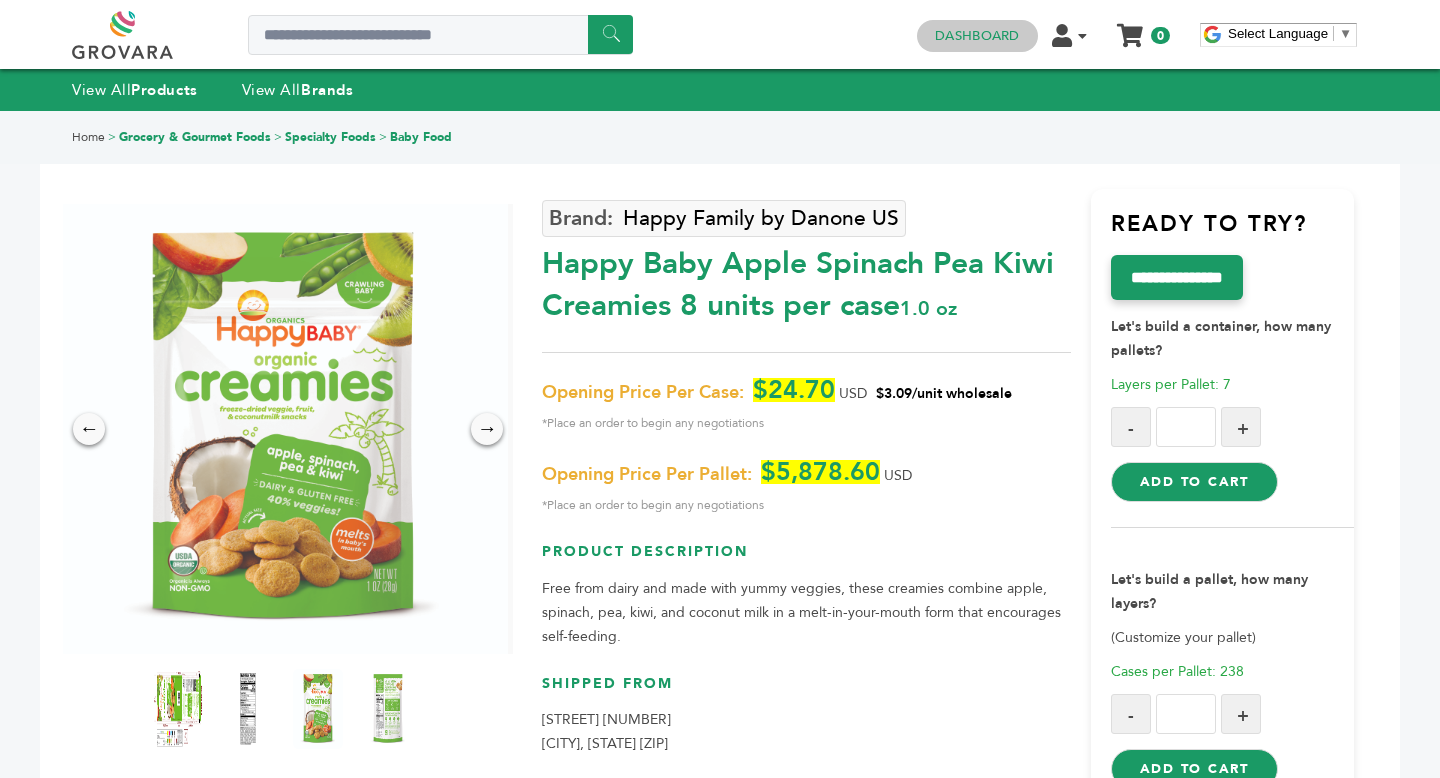 click on "Dashboard" at bounding box center [977, 36] 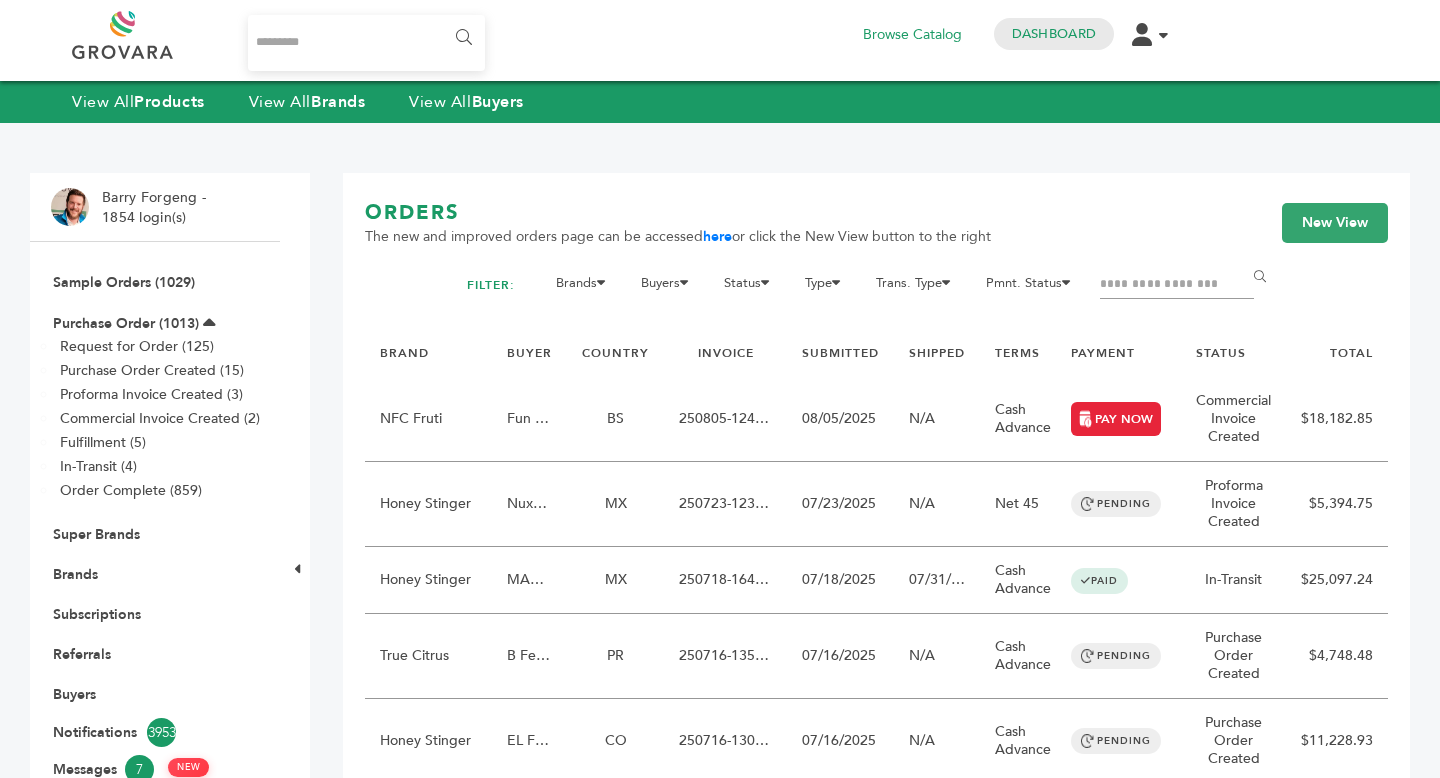 scroll, scrollTop: 0, scrollLeft: 0, axis: both 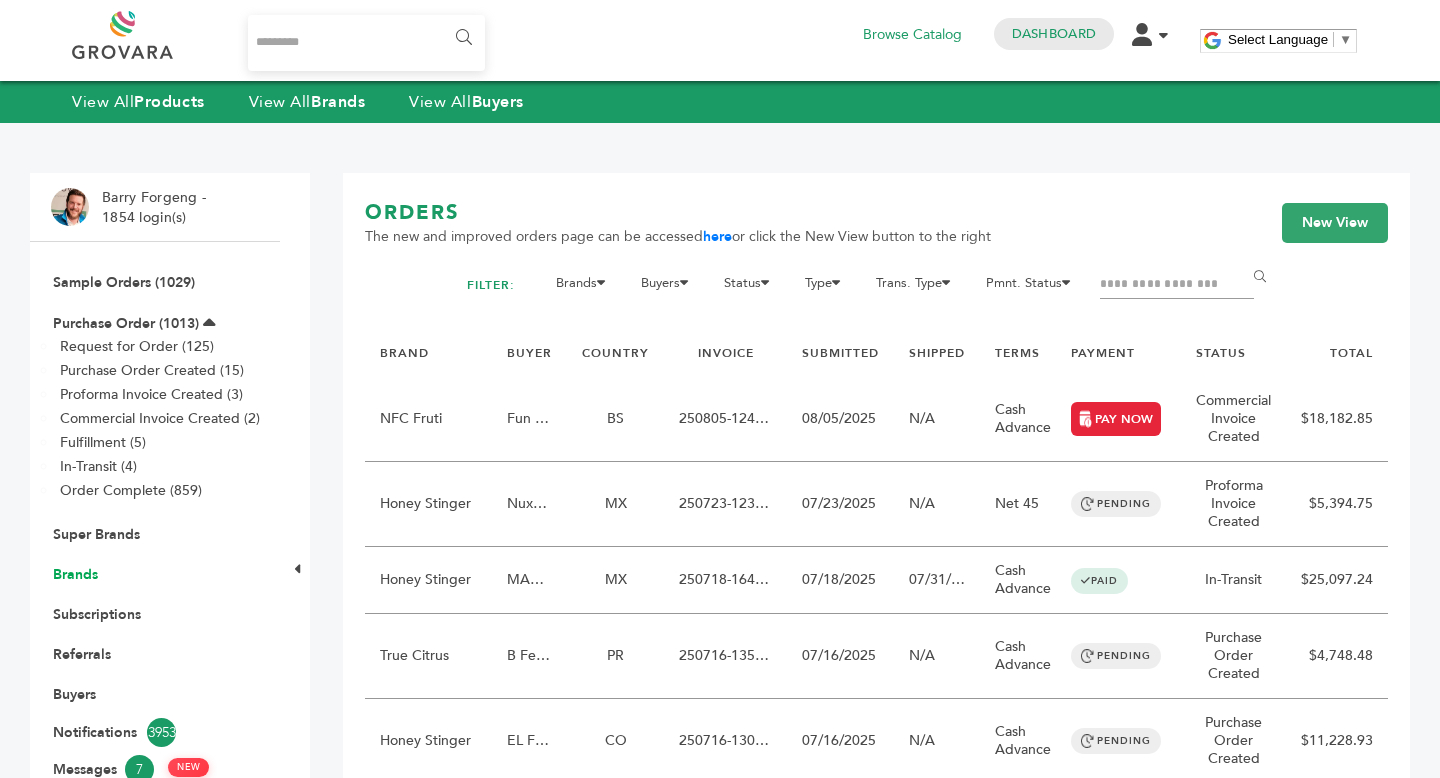 click on "Brands" at bounding box center [75, 574] 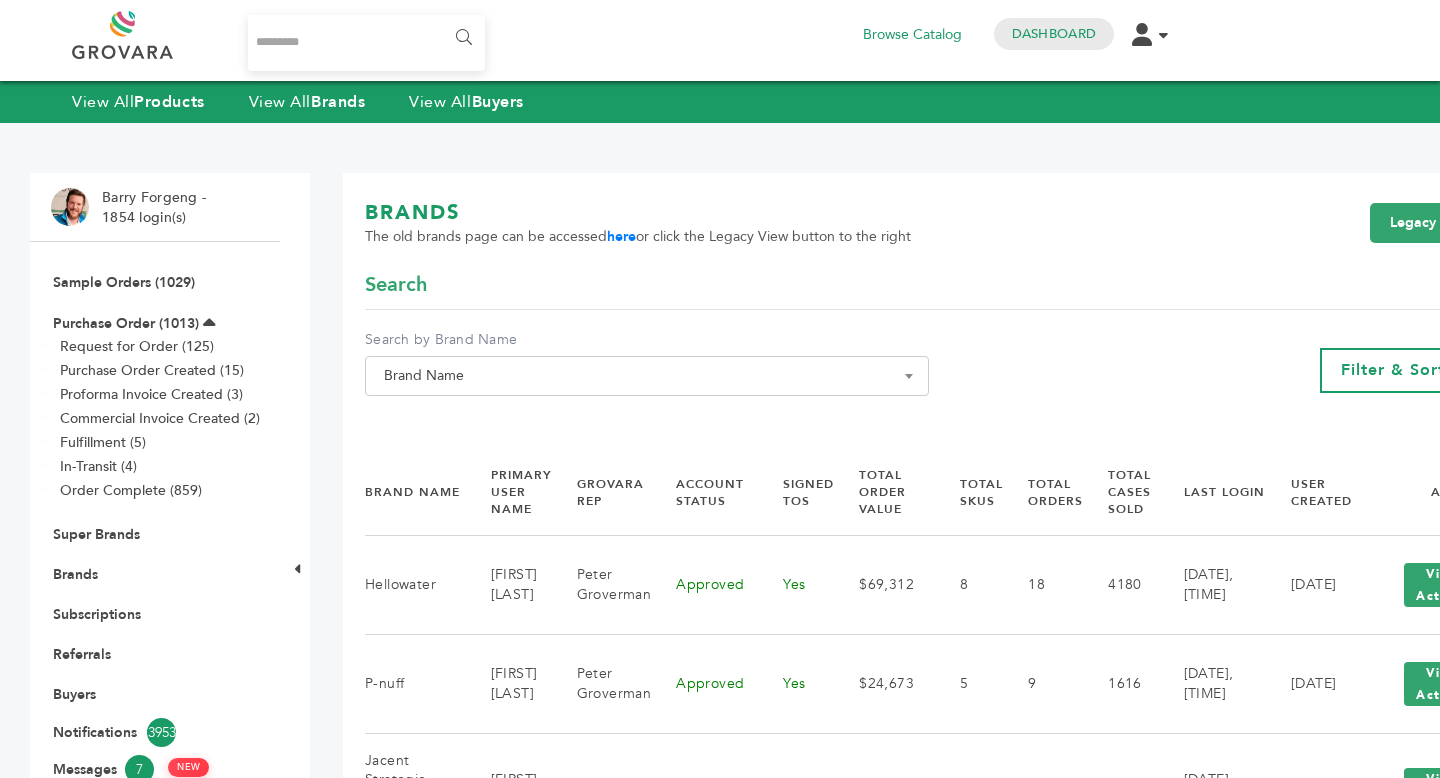 scroll, scrollTop: 0, scrollLeft: 0, axis: both 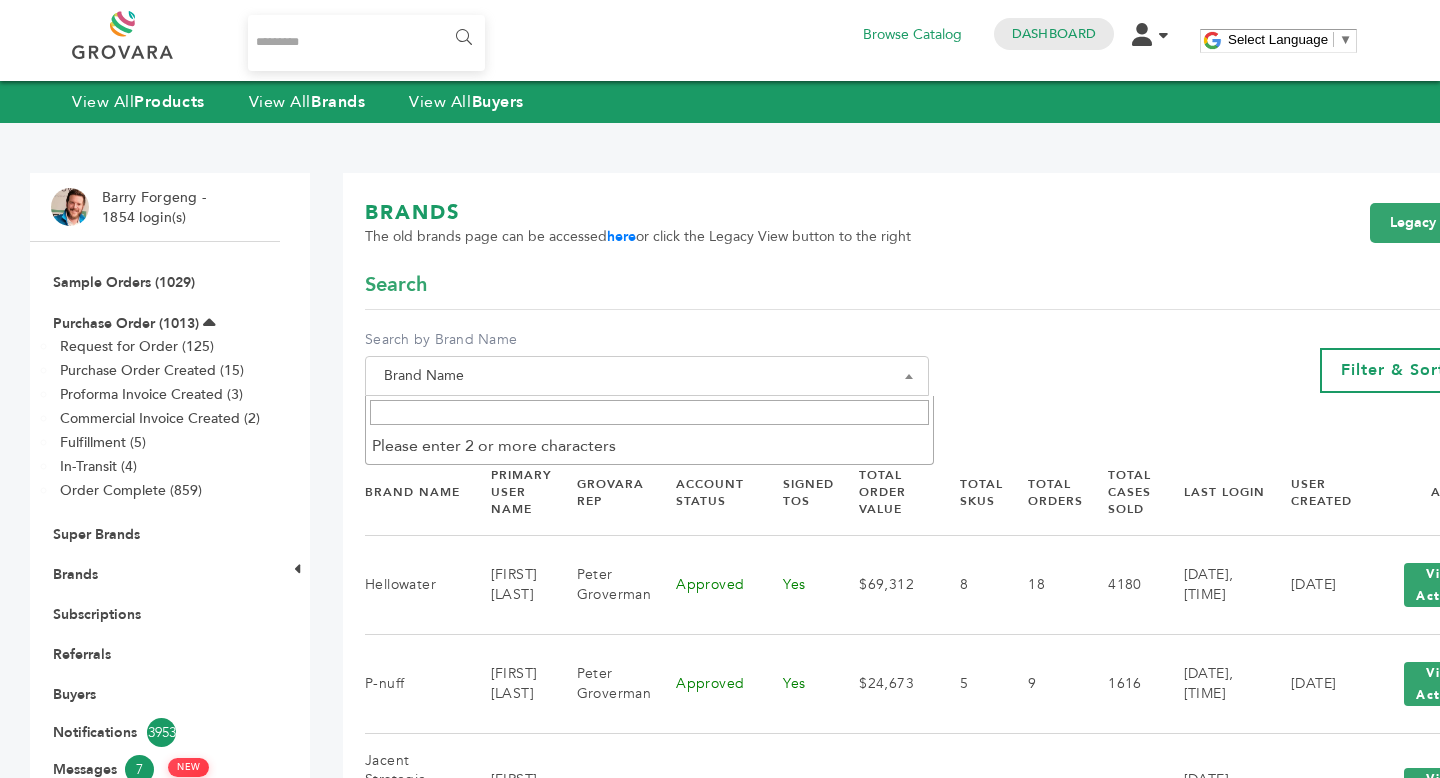 click on "Brand Name" at bounding box center (647, 376) 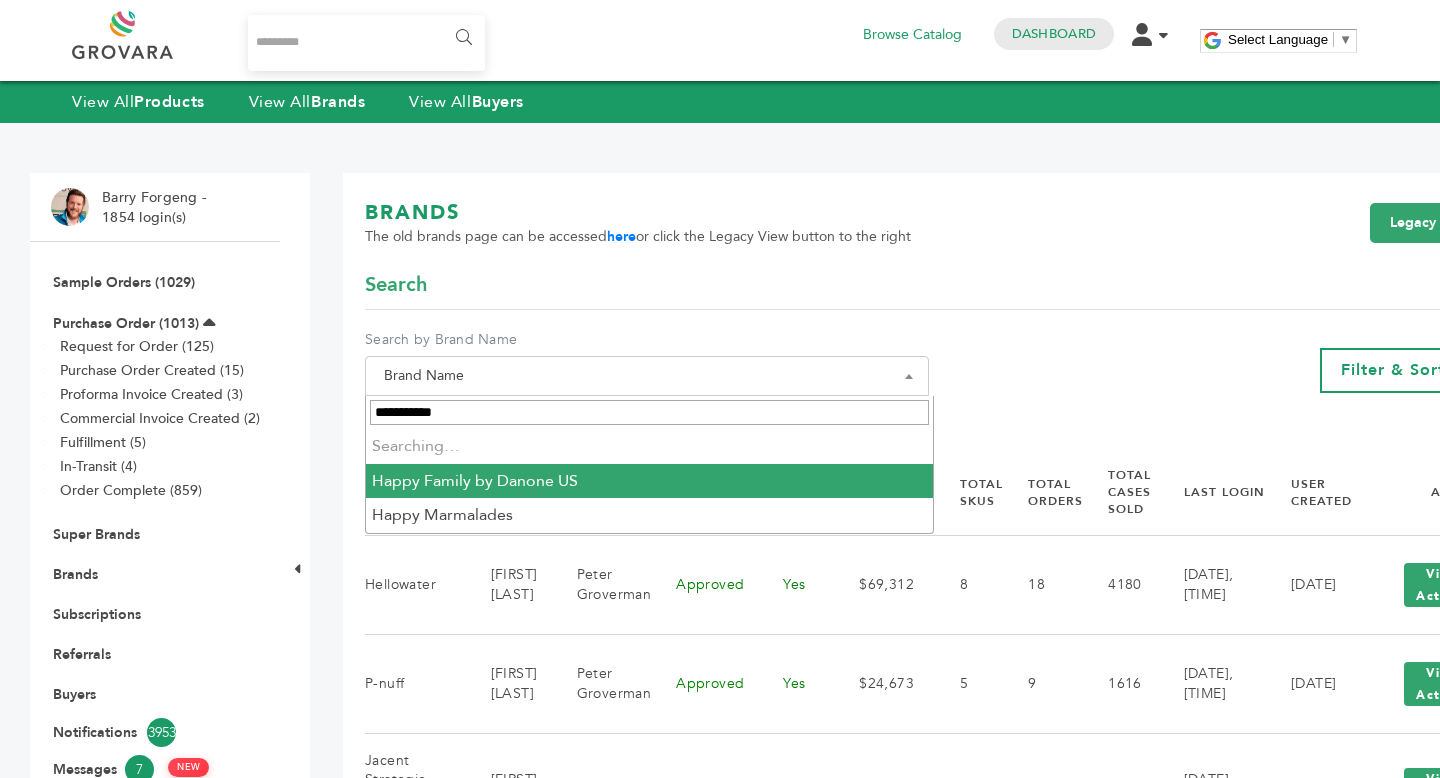 type on "**********" 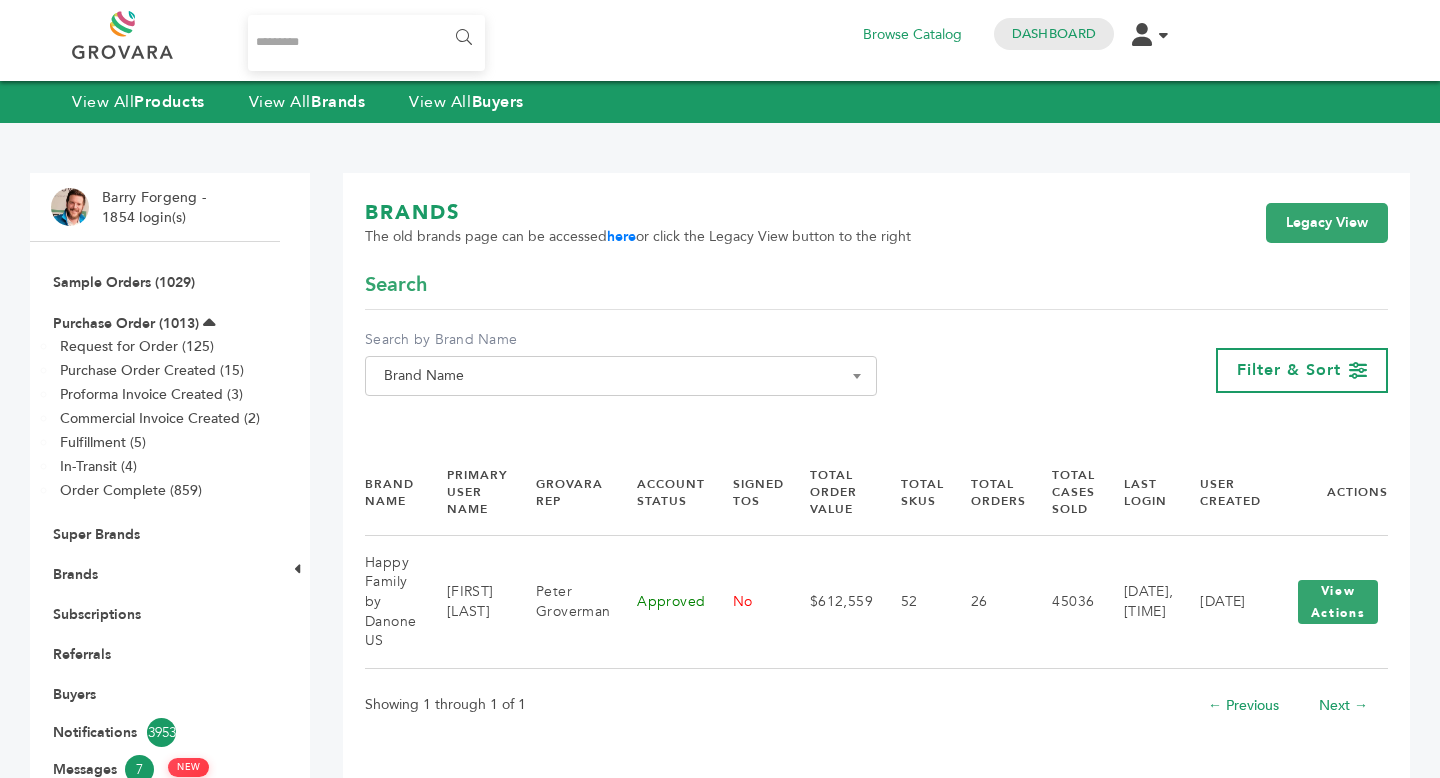 scroll, scrollTop: 0, scrollLeft: 0, axis: both 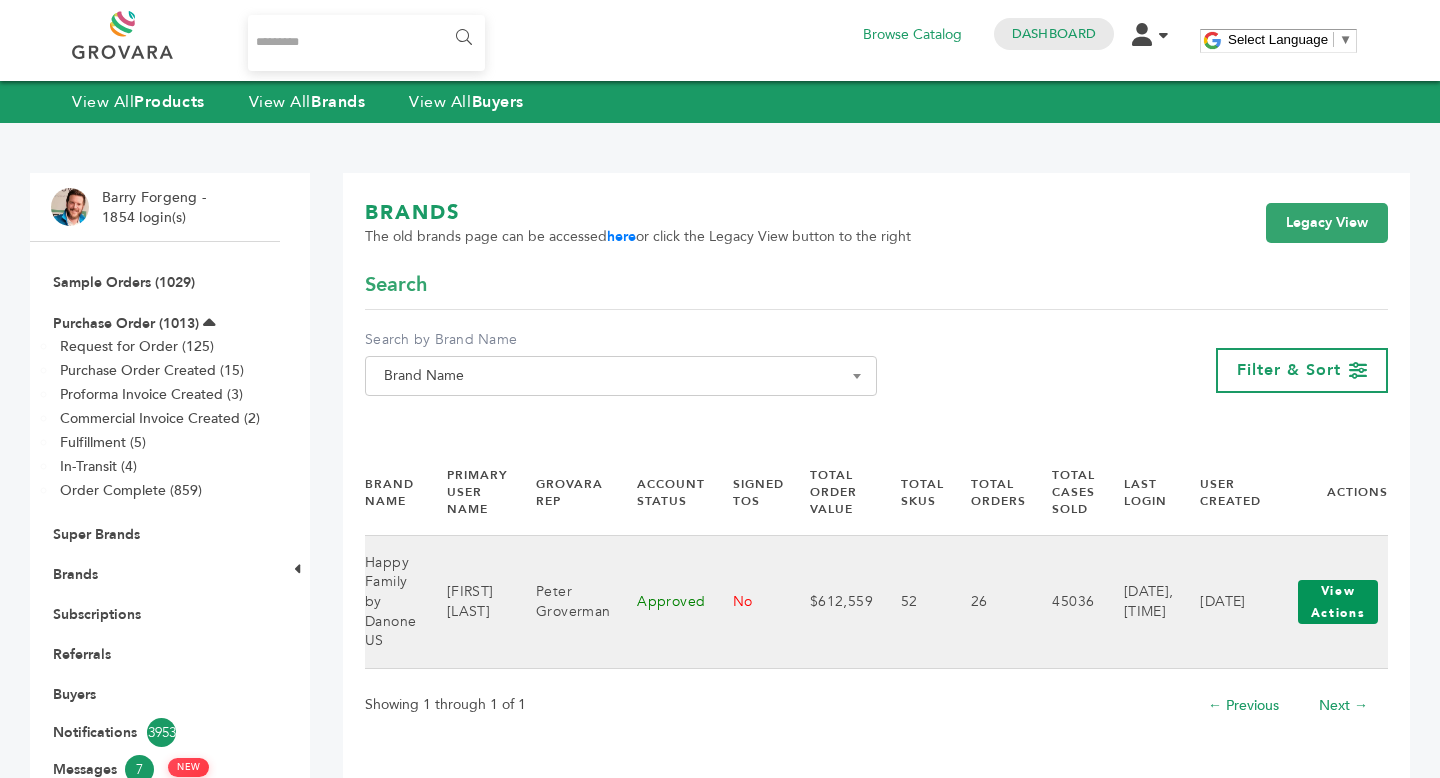 click on "View Actions" at bounding box center (1338, 602) 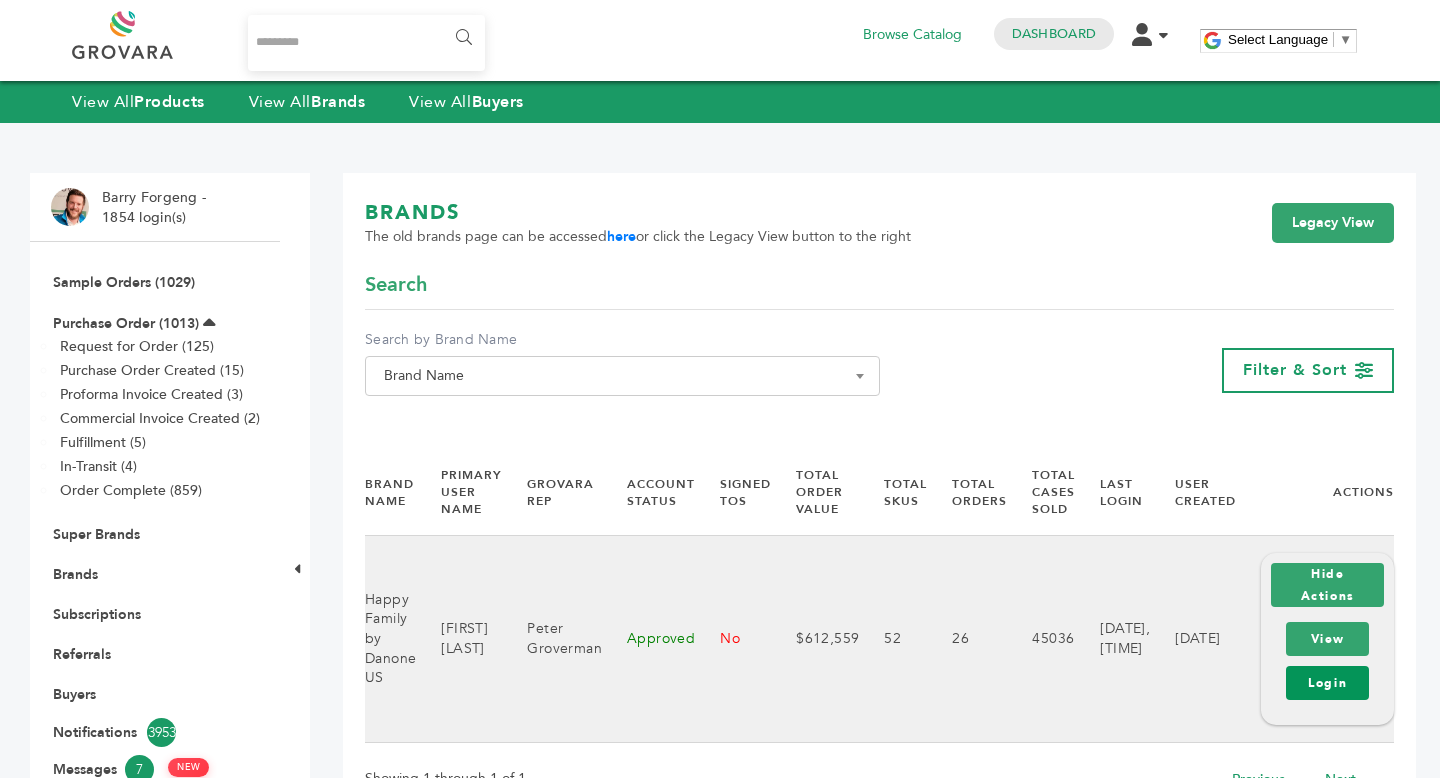 click on "Login" at bounding box center (1327, 683) 